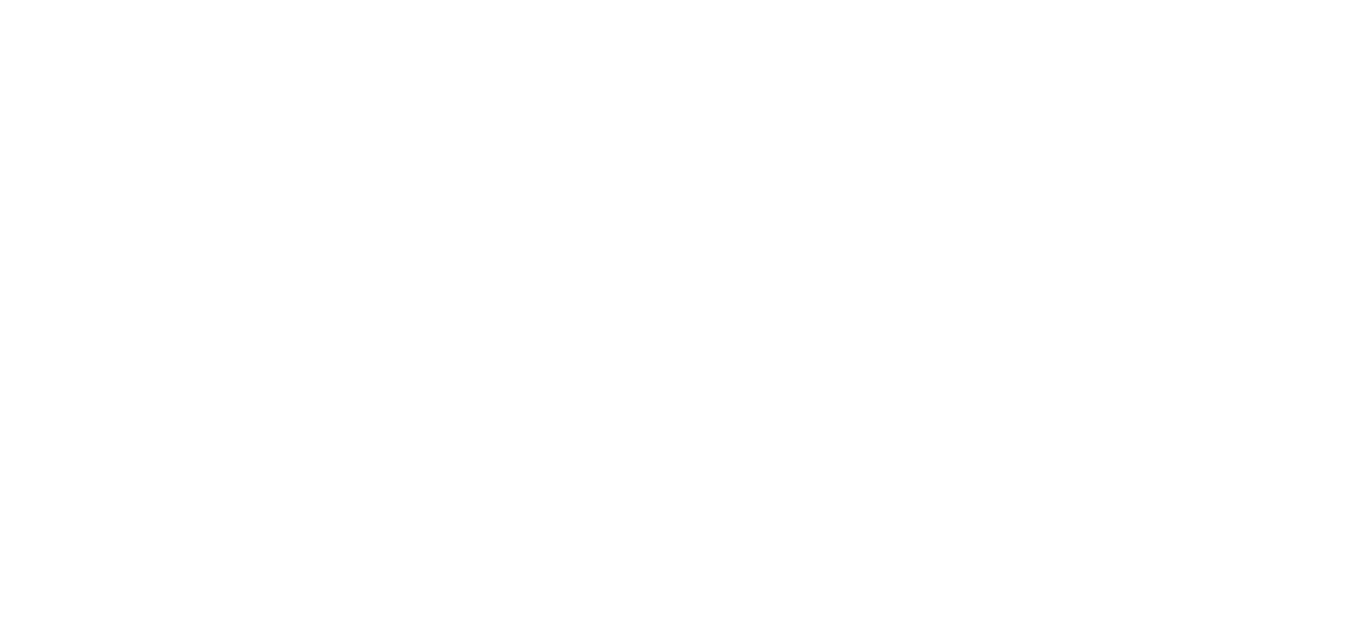 scroll, scrollTop: 0, scrollLeft: 0, axis: both 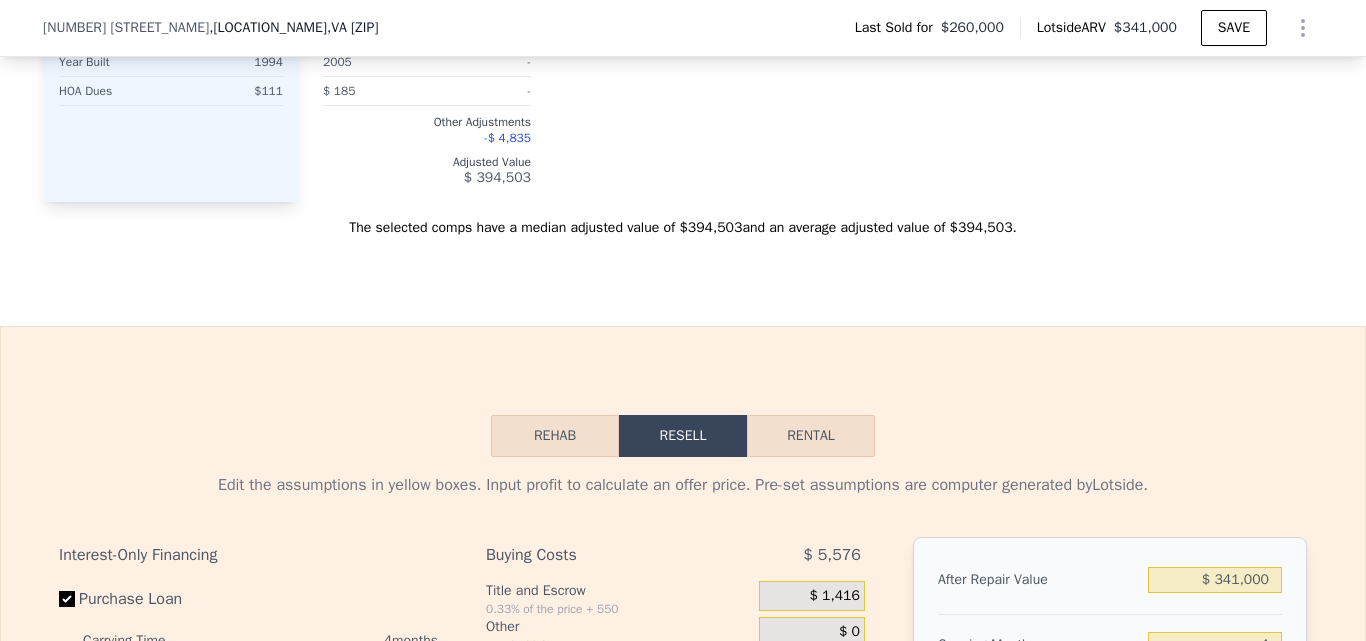 click on "Rental" at bounding box center [811, 436] 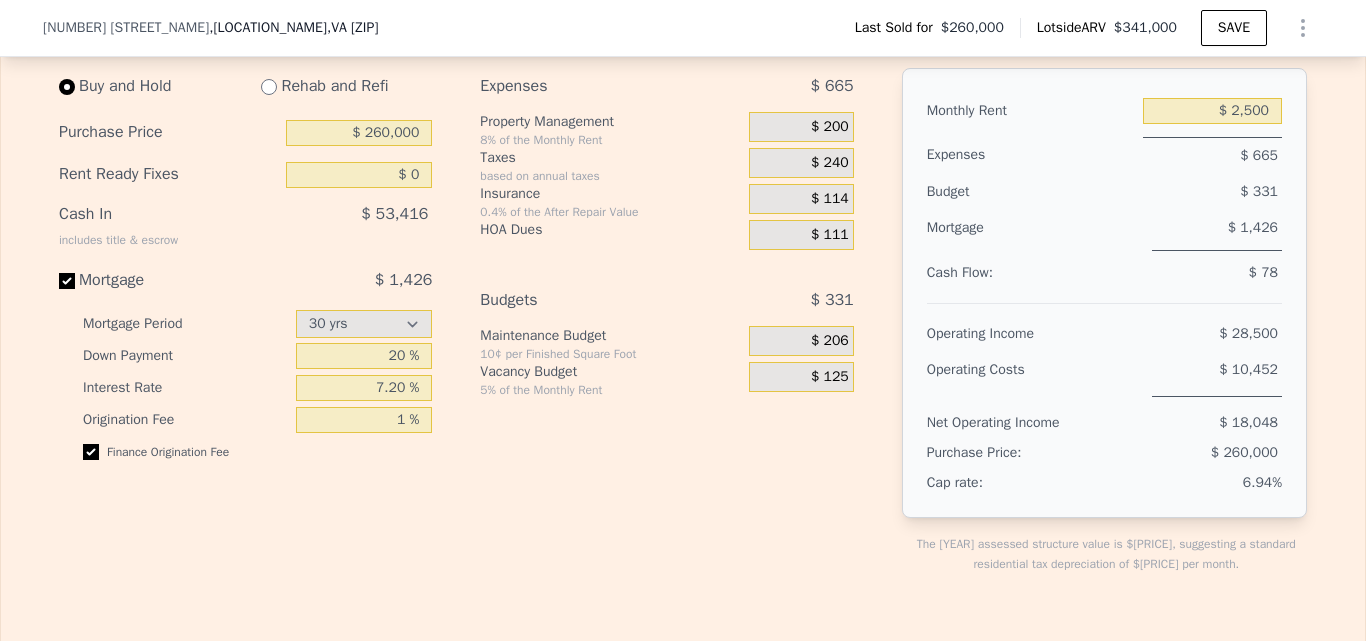 scroll, scrollTop: 2961, scrollLeft: 0, axis: vertical 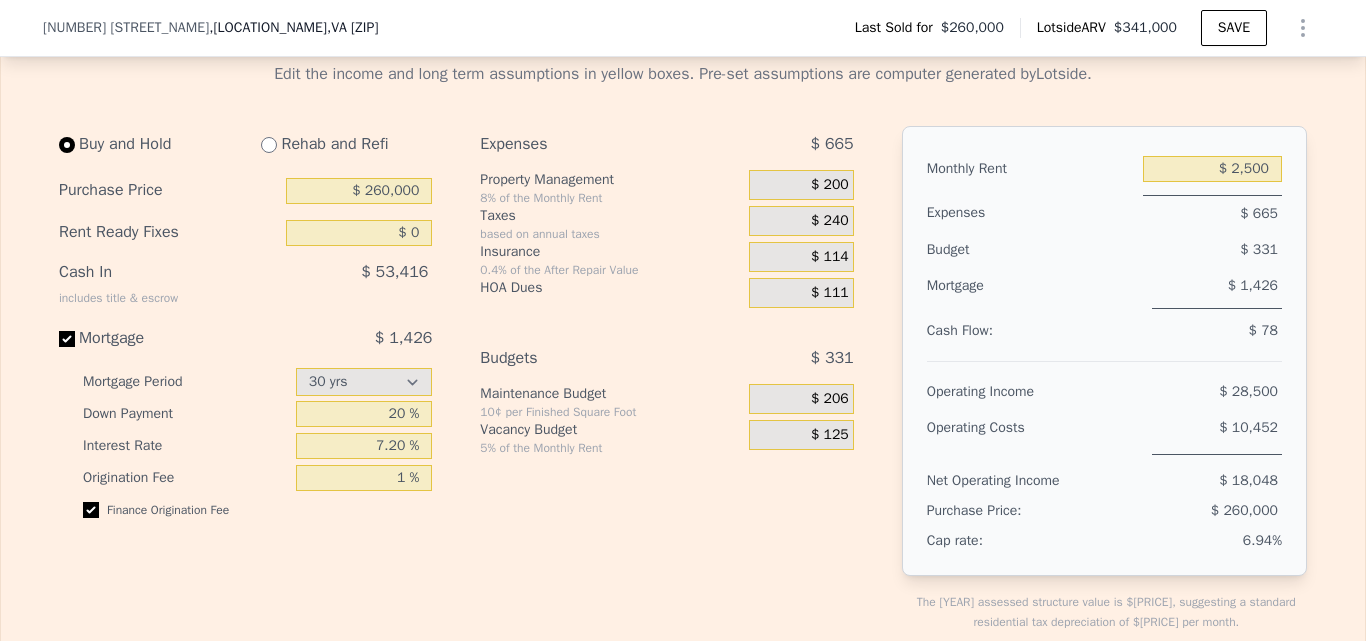 click on "Search an address or region" at bounding box center [204, -2933] 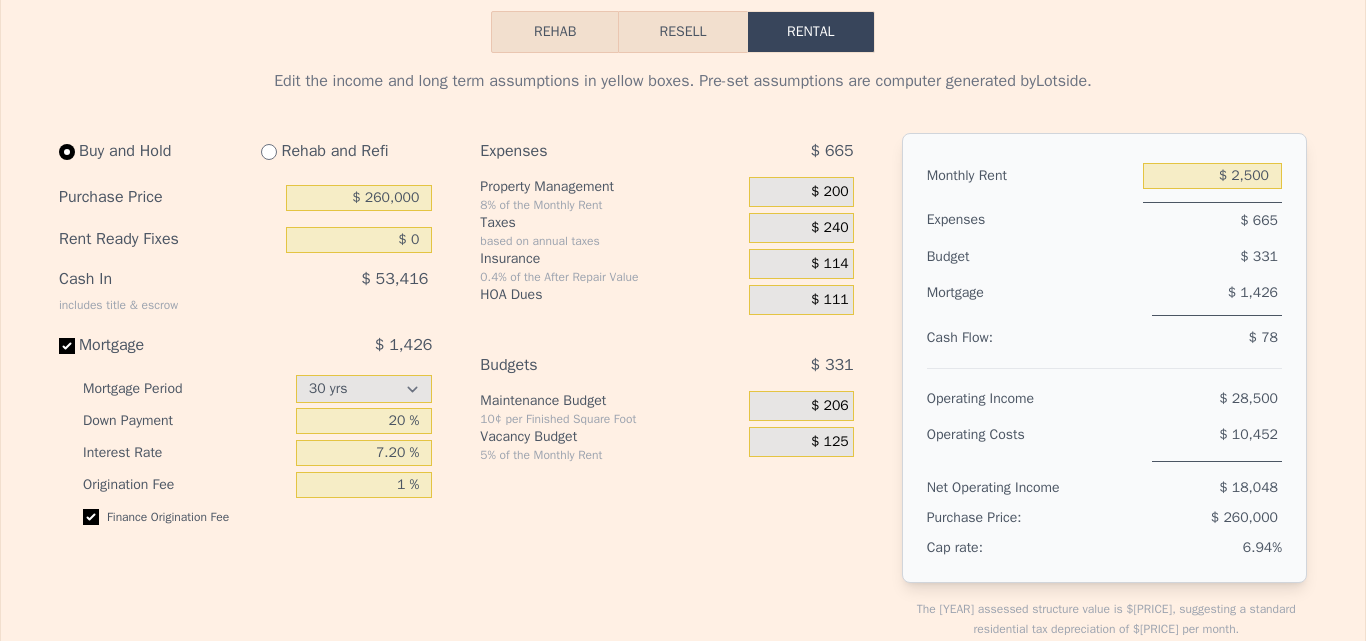 click at bounding box center [507, -2892] 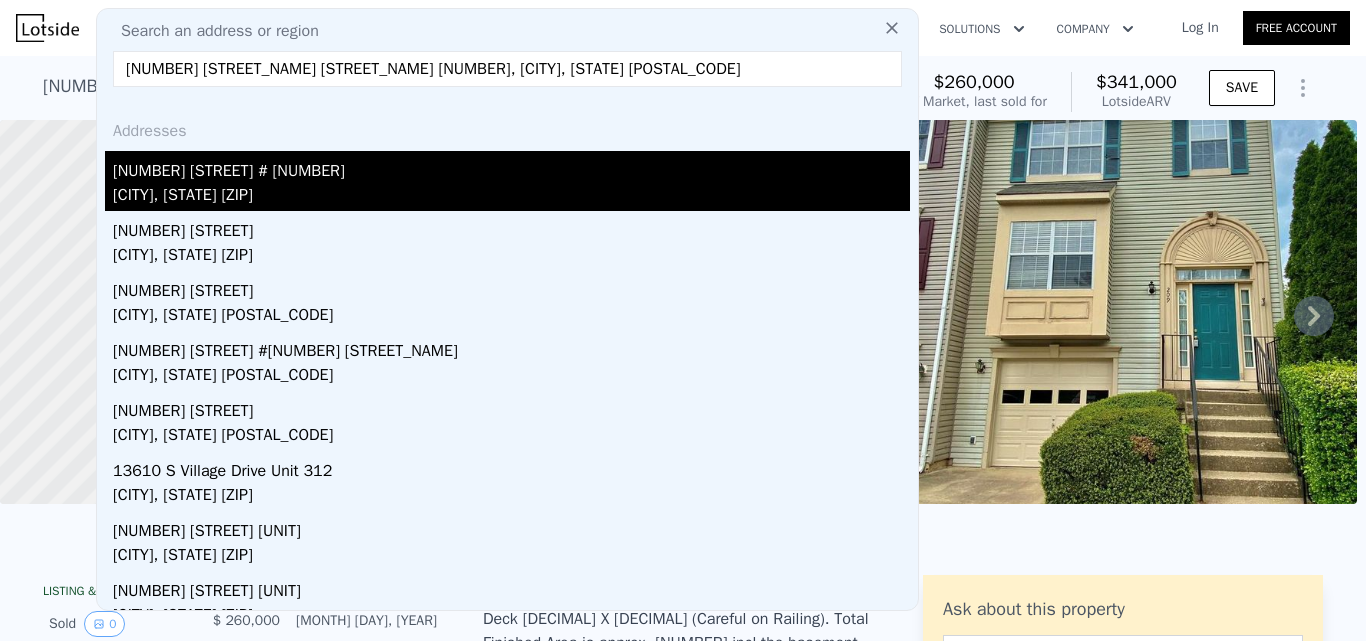 type on "13610 S Village Dr 4209 Tampa, FL 33618" 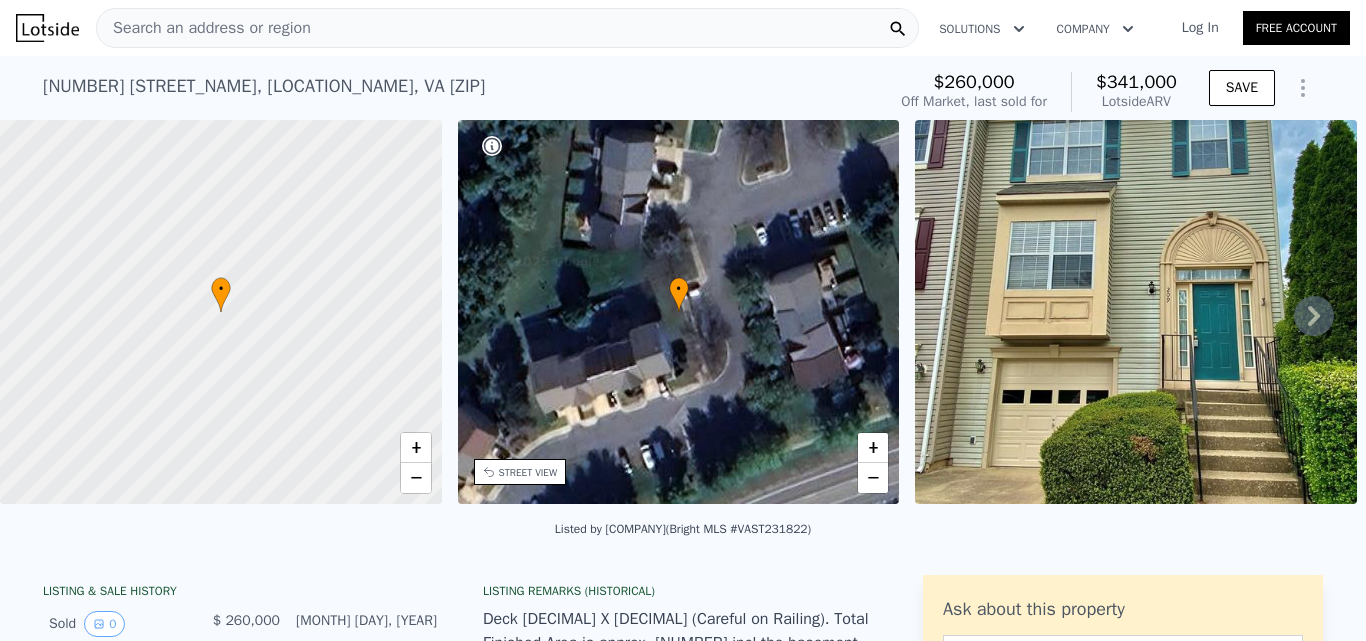 click at bounding box center (47, 28) 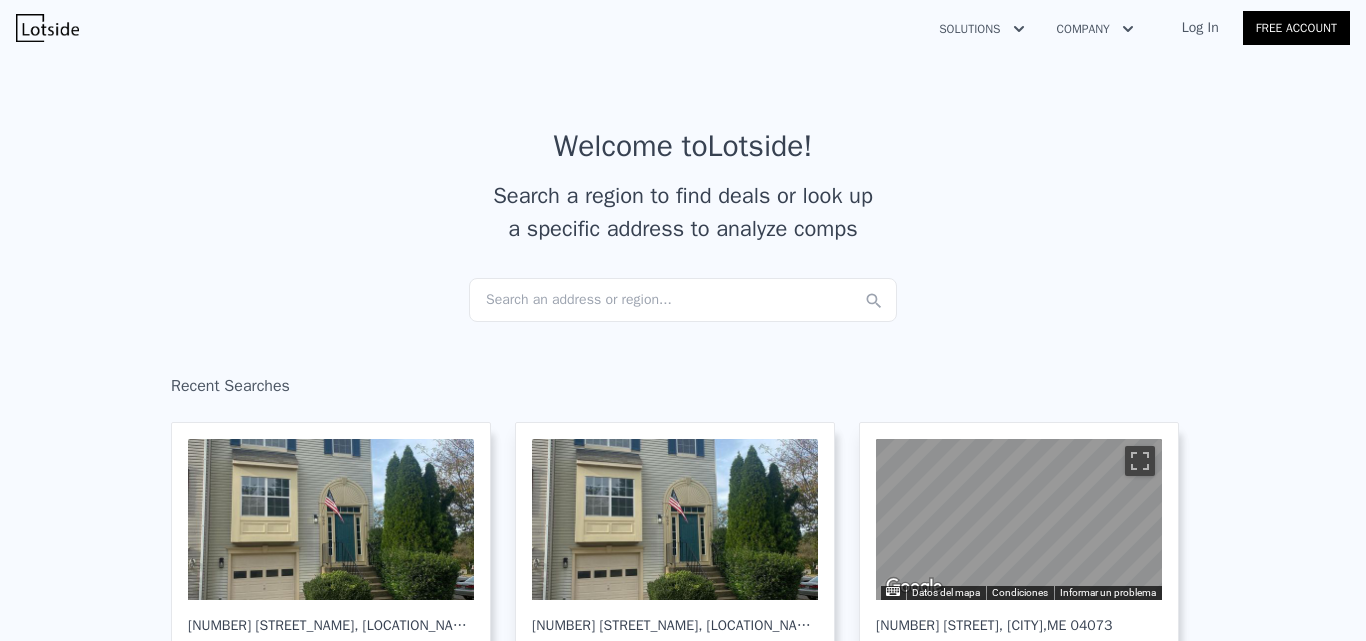 click on "Search an address or region..." at bounding box center (683, 300) 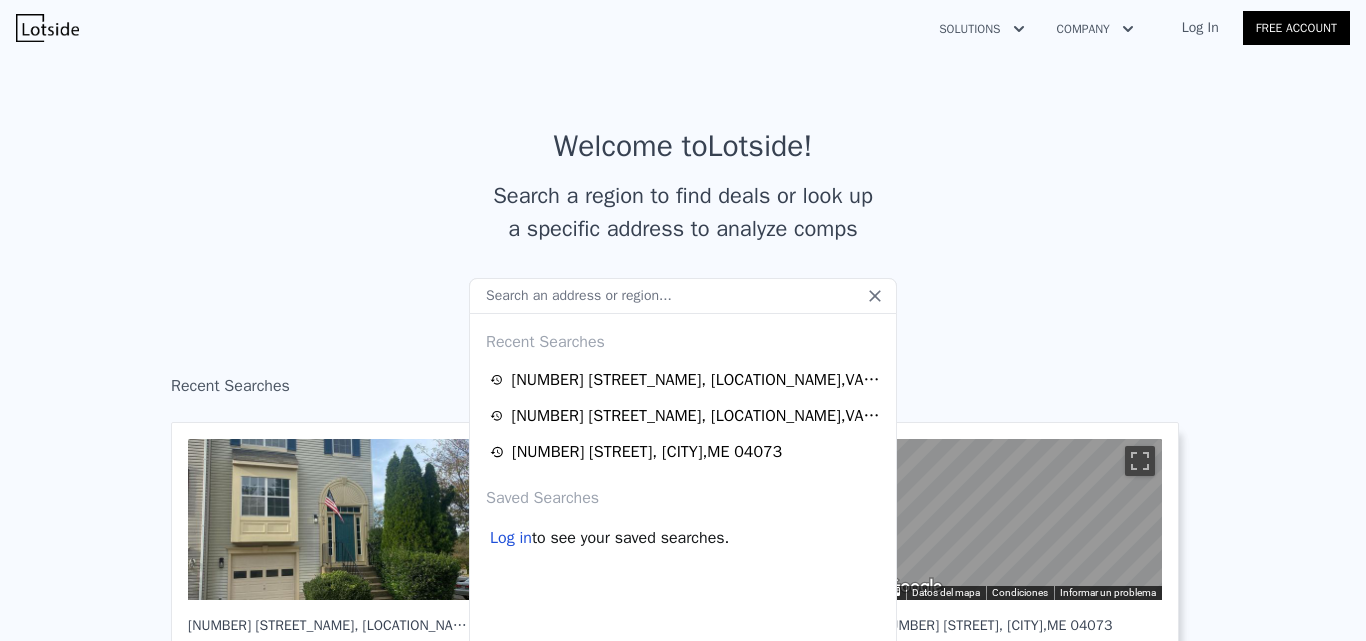 type on "13610 S Village Dr 4209 Tampa, FL 33618" 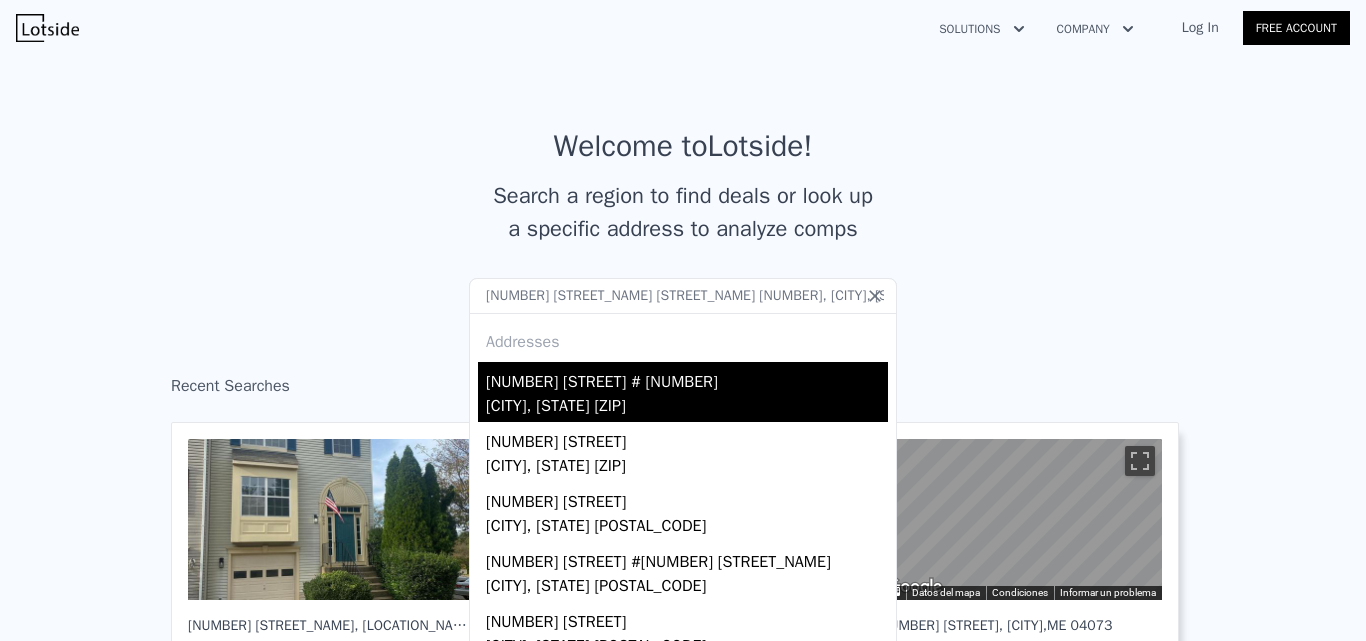 click on "13610 S Village Dr # 4209" at bounding box center (687, 378) 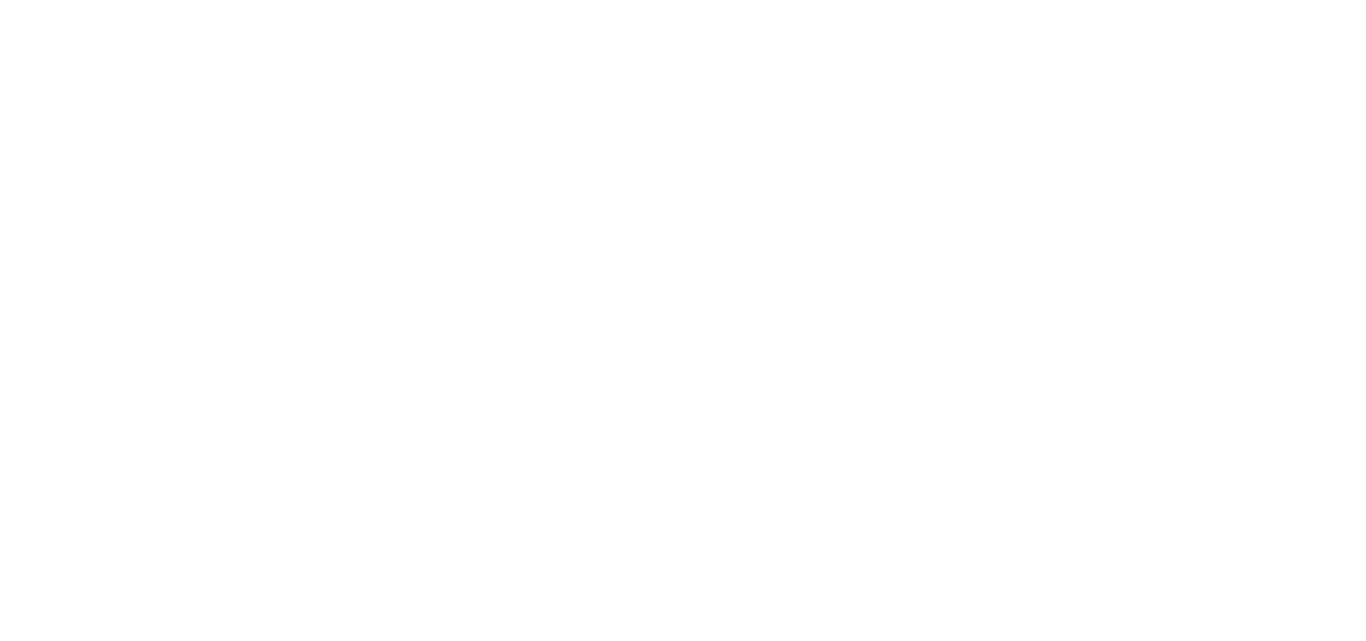 scroll, scrollTop: 0, scrollLeft: 0, axis: both 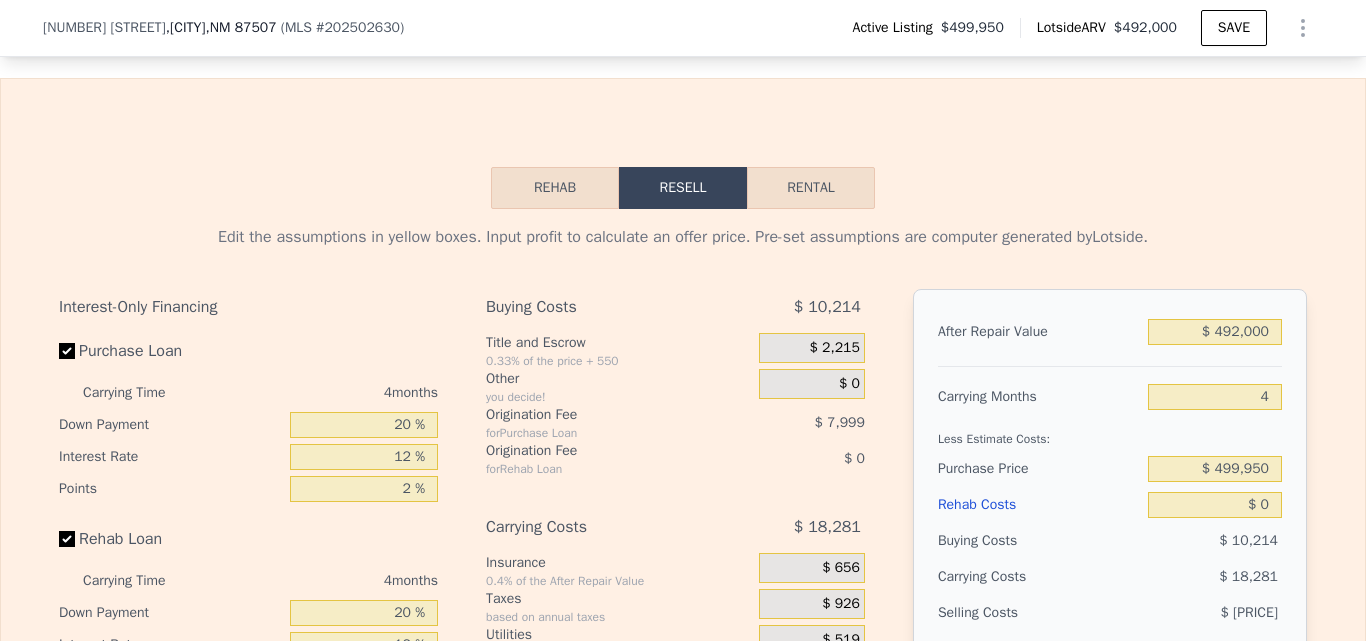 click on "Rental" at bounding box center (811, 188) 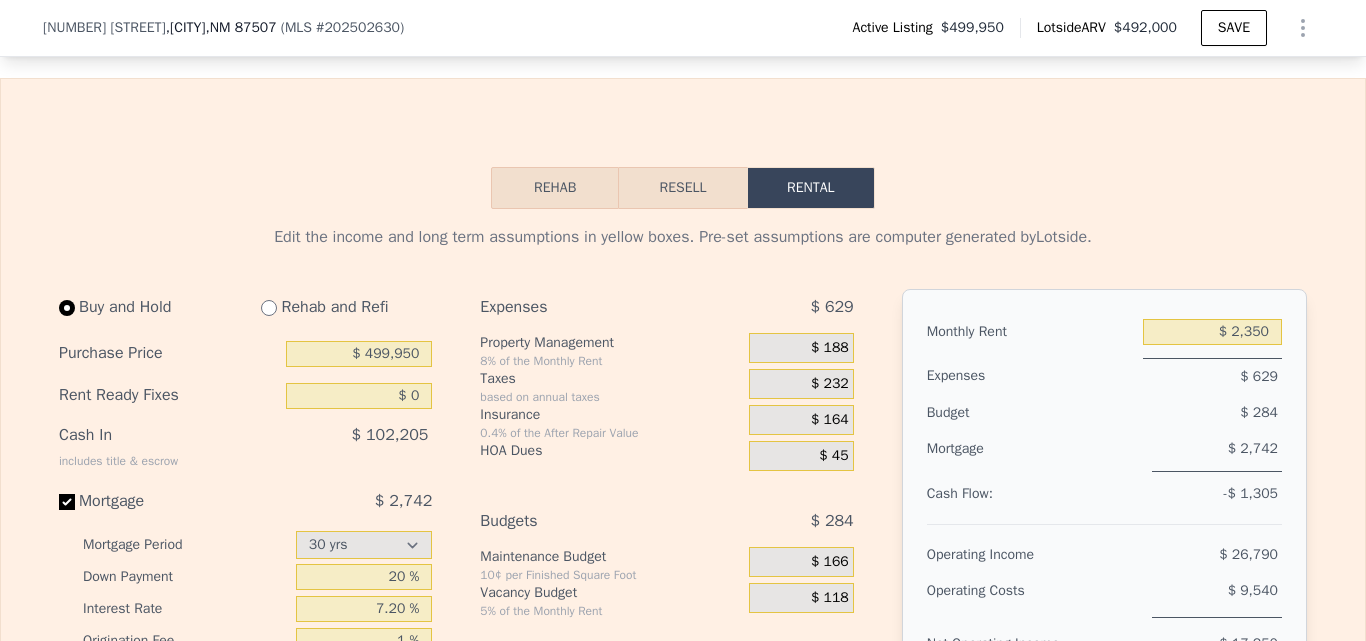 scroll, scrollTop: 2735, scrollLeft: 0, axis: vertical 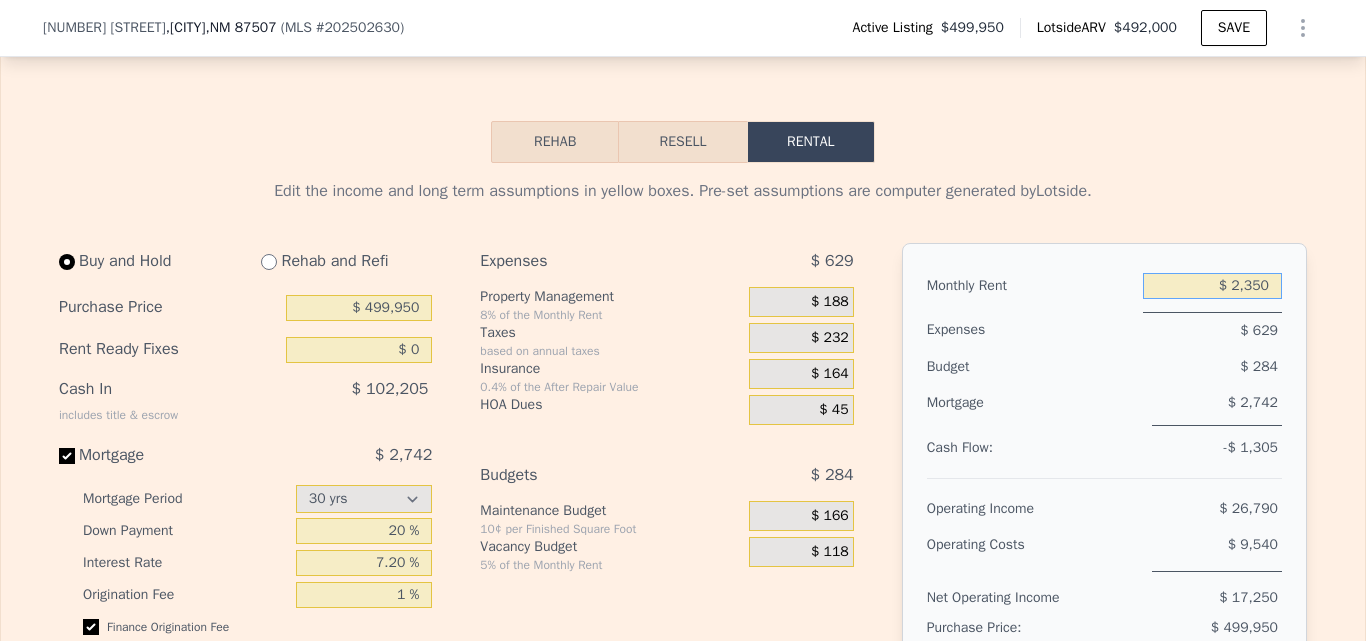 click on "$ 2,350" at bounding box center (1212, 286) 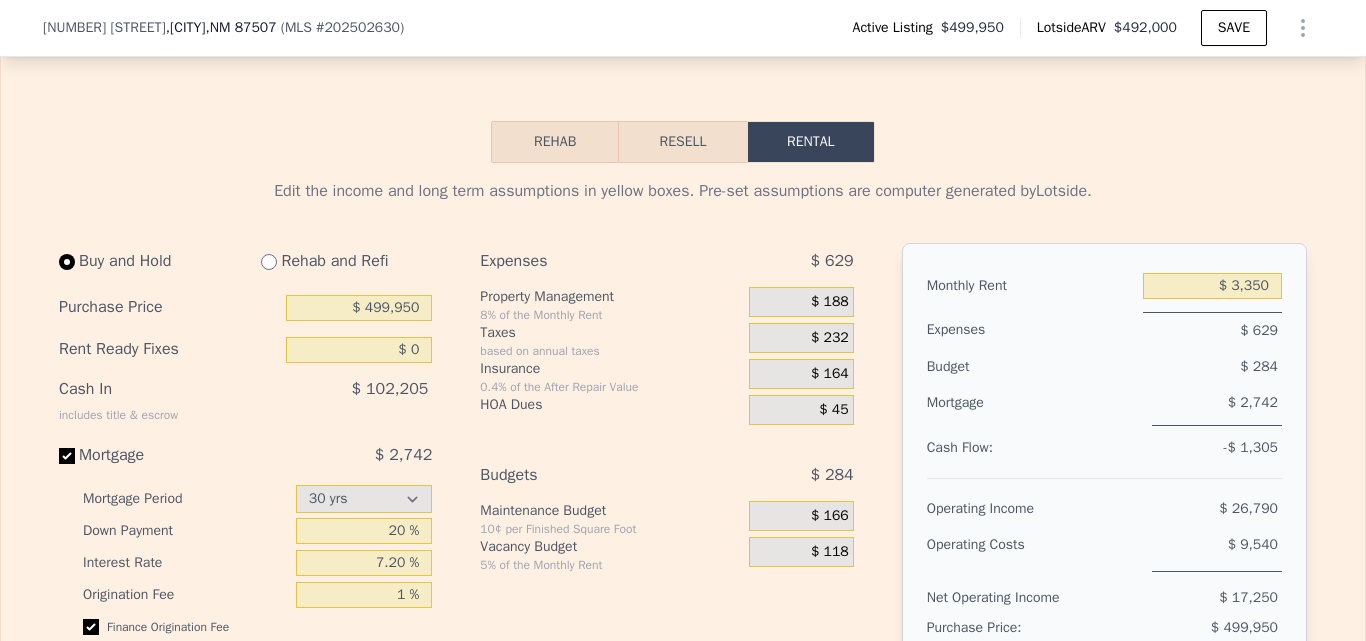 click on "$ 629" at bounding box center (1212, 330) 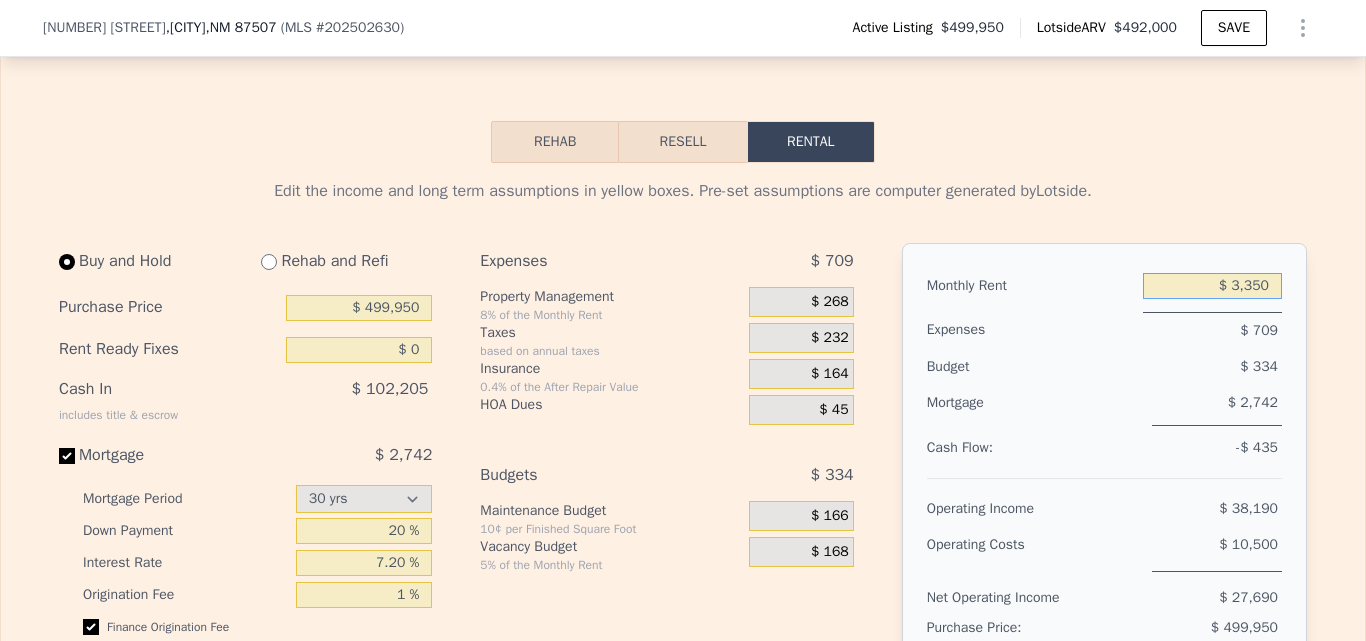 click on "$ 3,350" at bounding box center (1212, 286) 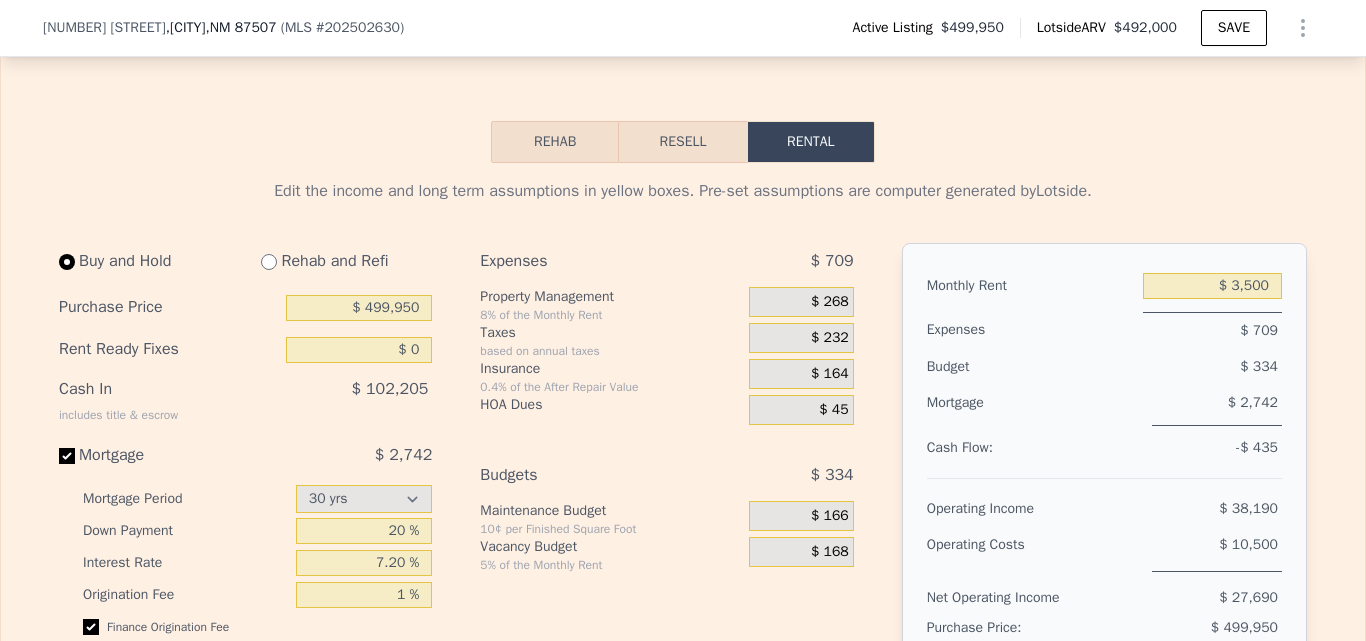click on "$ 334" at bounding box center (1177, 367) 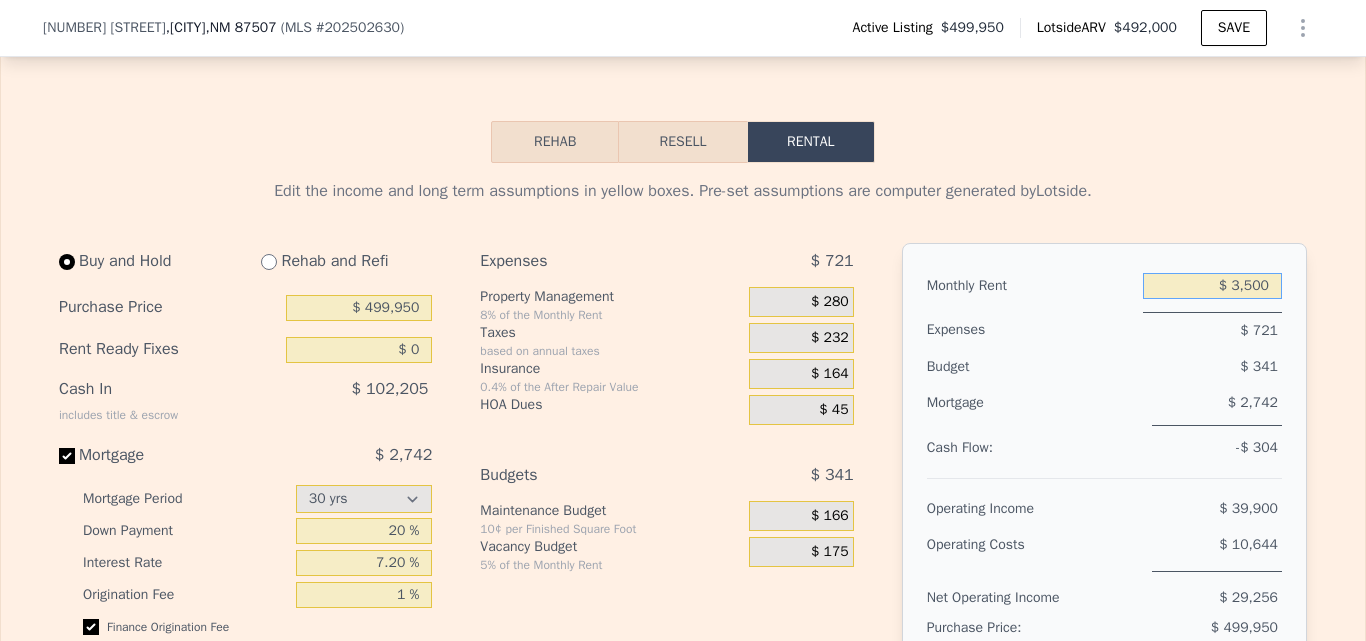 click on "$ 3,500" at bounding box center (1212, 286) 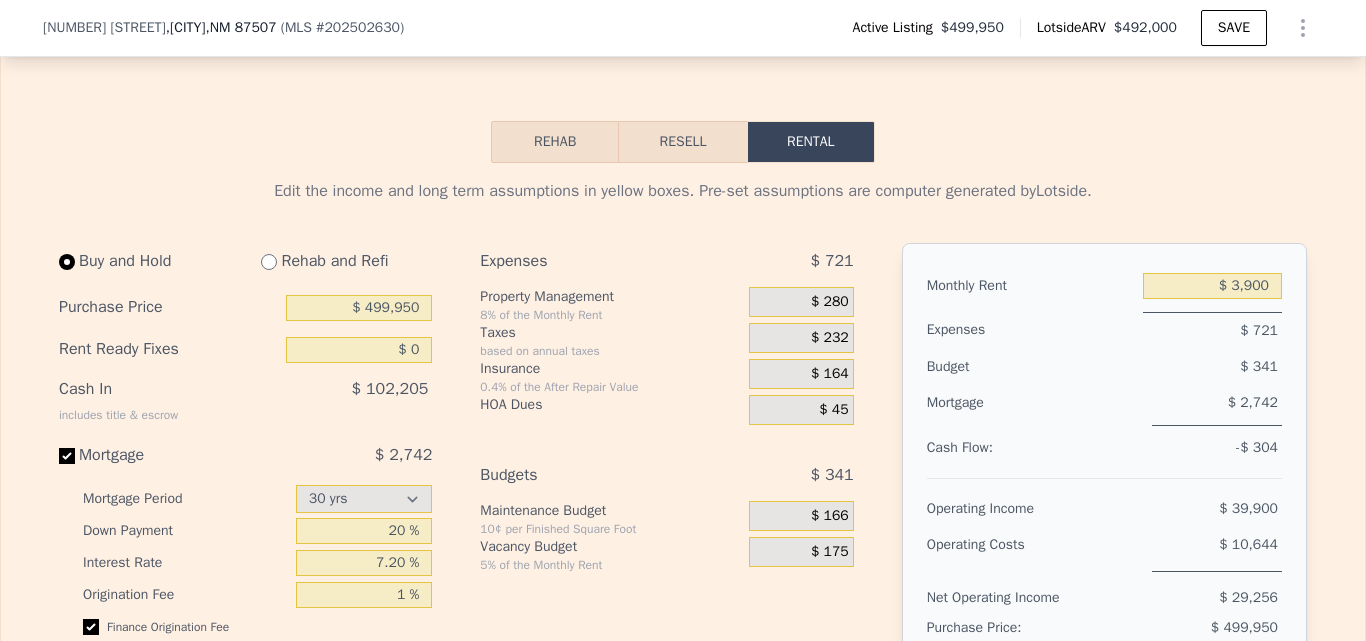 click on "Mortgage" at bounding box center (1035, 405) 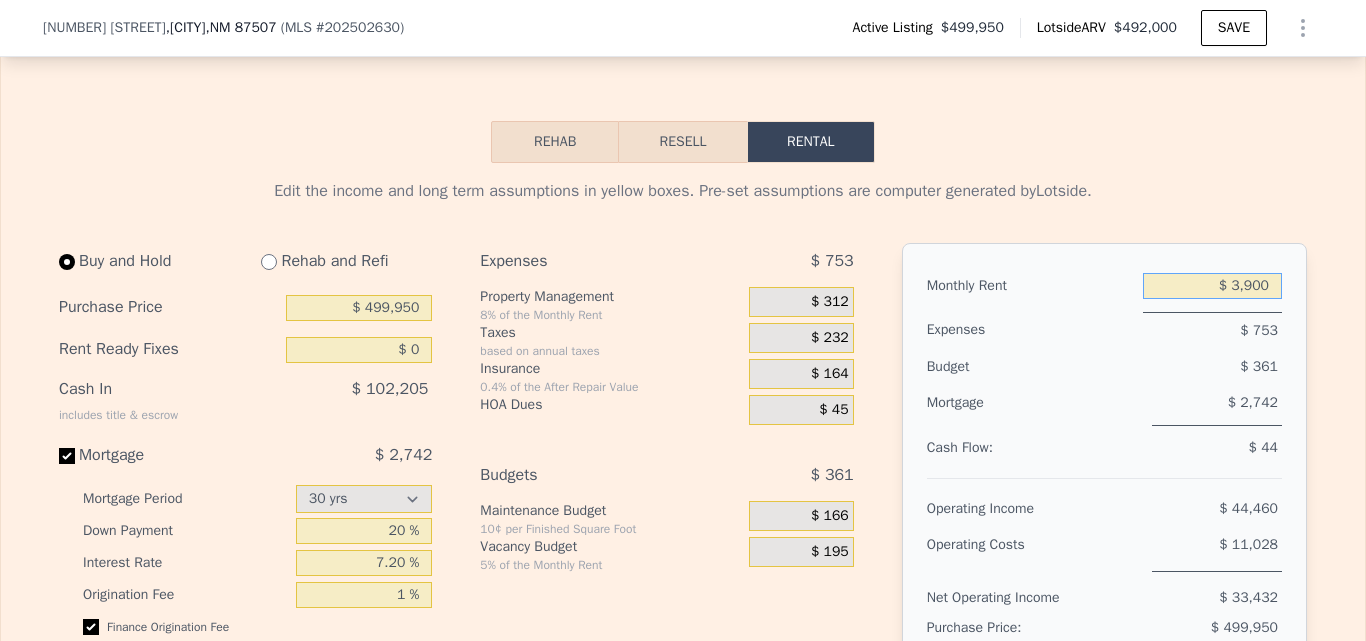 click on "$ 3,900" at bounding box center [1212, 286] 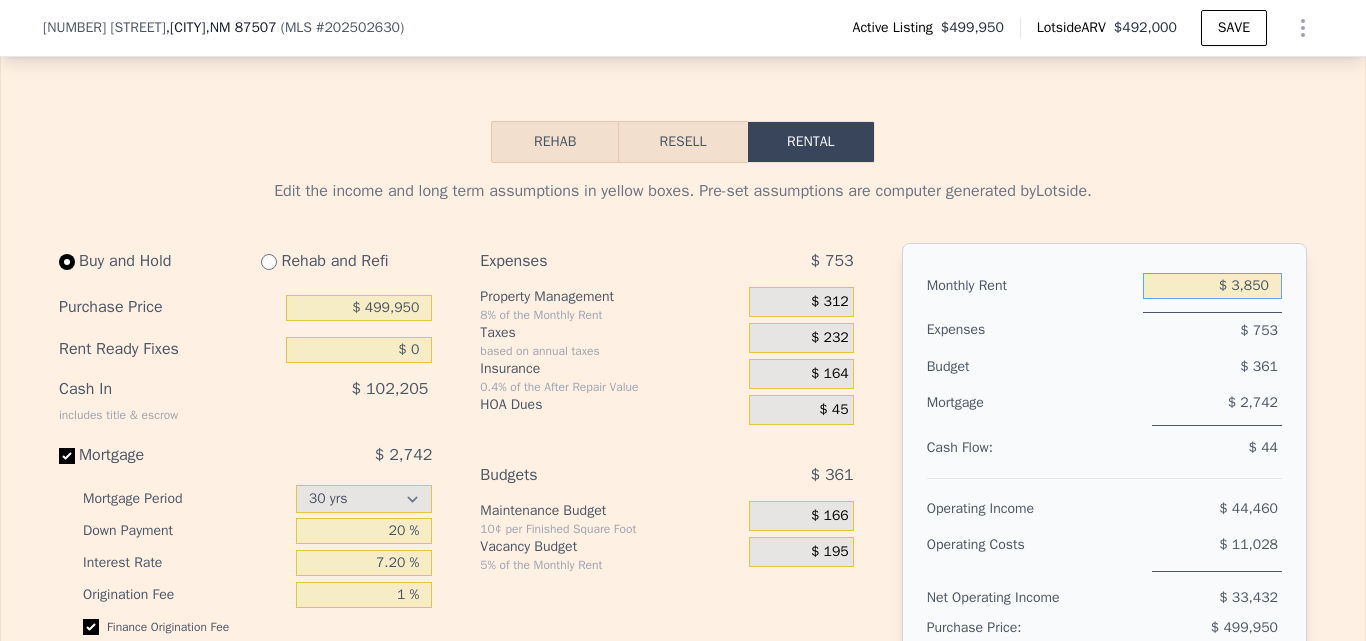 type on "$ 3,850" 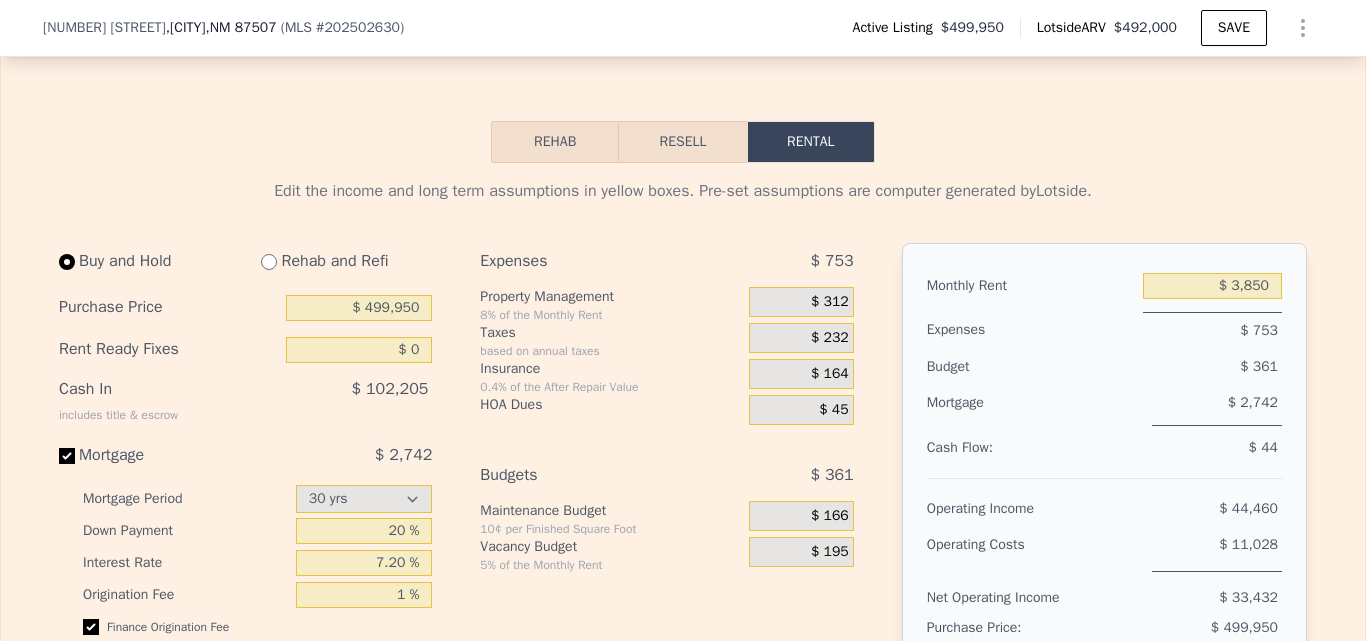 click on "$ 361" at bounding box center (1177, 367) 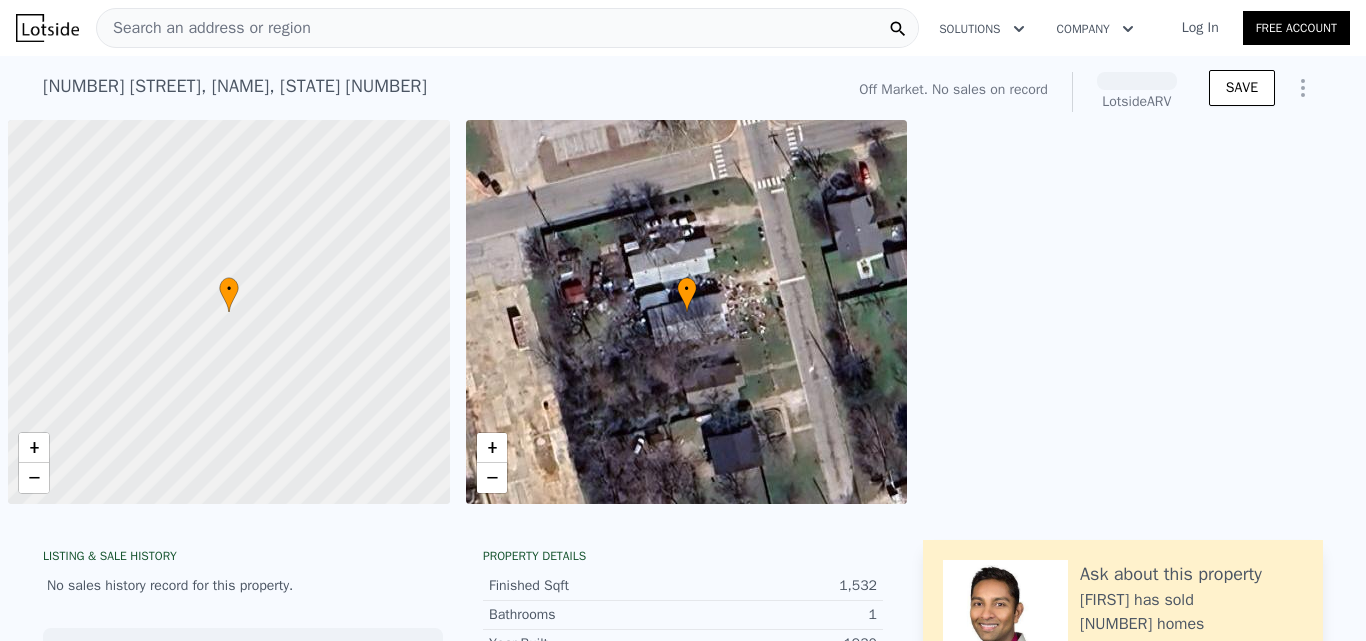 scroll, scrollTop: 0, scrollLeft: 0, axis: both 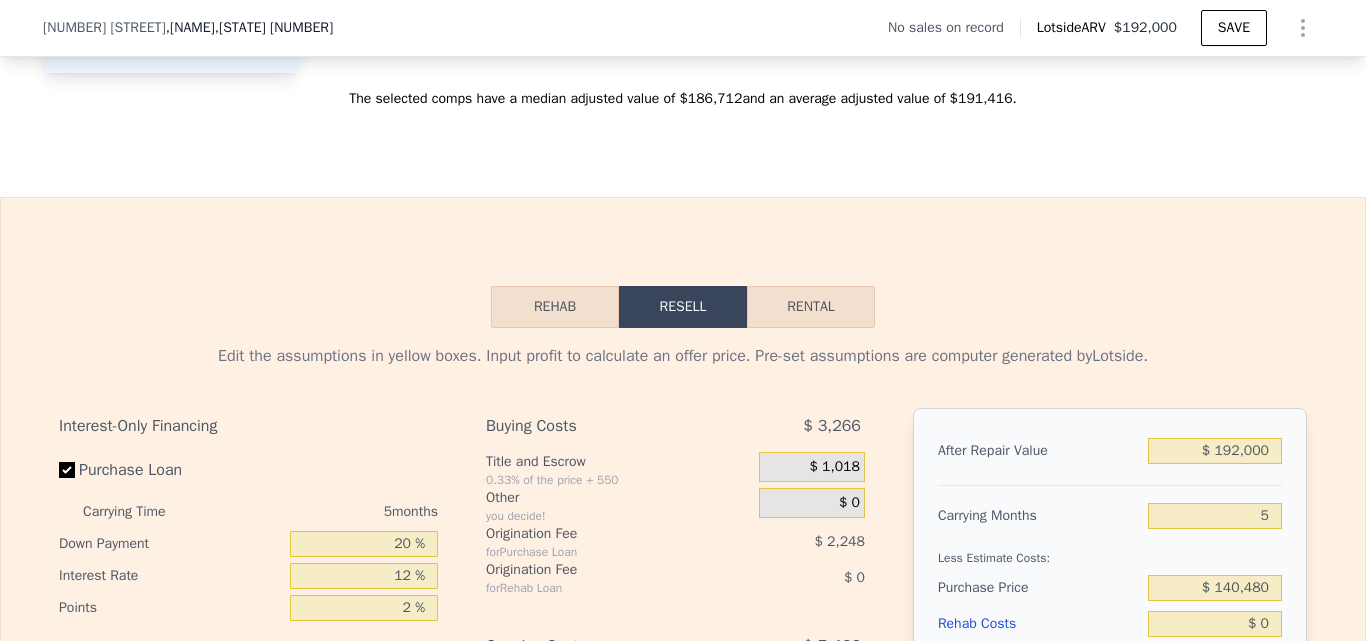 click on "Rehab   Resell   Rental Edit the assumptions in yellow boxes. Input profit to calculate an offer price. Pre-set assumptions are computer generated by  Lotside . Interest-Only Financing Purchase Loan Carrying Time 5  months Down Payment 20 % Interest Rate 12 % Points 2 % Rehab Loan Carrying Time 5  months Down Payment 20 % Interest Rate 12 % Points 2 % Buying Costs $ 3,266 Title and Escrow 0.33% of the price + 550 $ 1,018 Other you decide! $ 0 Origination Fee for  Purchase Loan $ 2,248 Origination Fee for  Rehab Loan $ 0 Carrying Costs $ 7,466 Insurance 0.4% of the After Repair Value $ 320 Taxes based on annual taxes $ 896 Utilities 3¢ per Finished Square Foot $ 630 Interest for  Purchase Loan $ 5,619 Interest for  Rehab Loan $ 0 Selling Costs $ 10,789 Excise Tax 0% of the After Repair Value $ 0 Listing Commission 2.5% of the After Repair Value $ 4,800 Selling Commission 2.5% of the After Repair Value $ 4,800 Title and Escrow 0.33% of the After Repair Value $ 1,189 After Repair Value $ 192,000 5 $ 140,480" at bounding box center [683, 679] 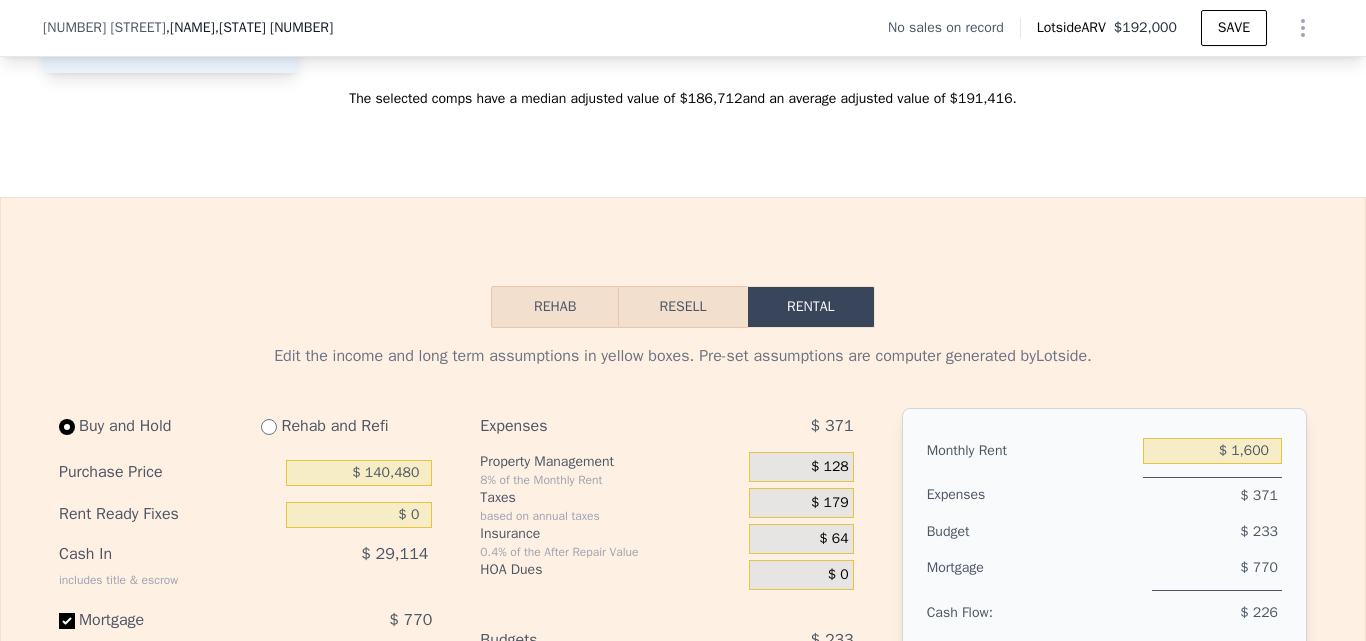 scroll, scrollTop: 2669, scrollLeft: 0, axis: vertical 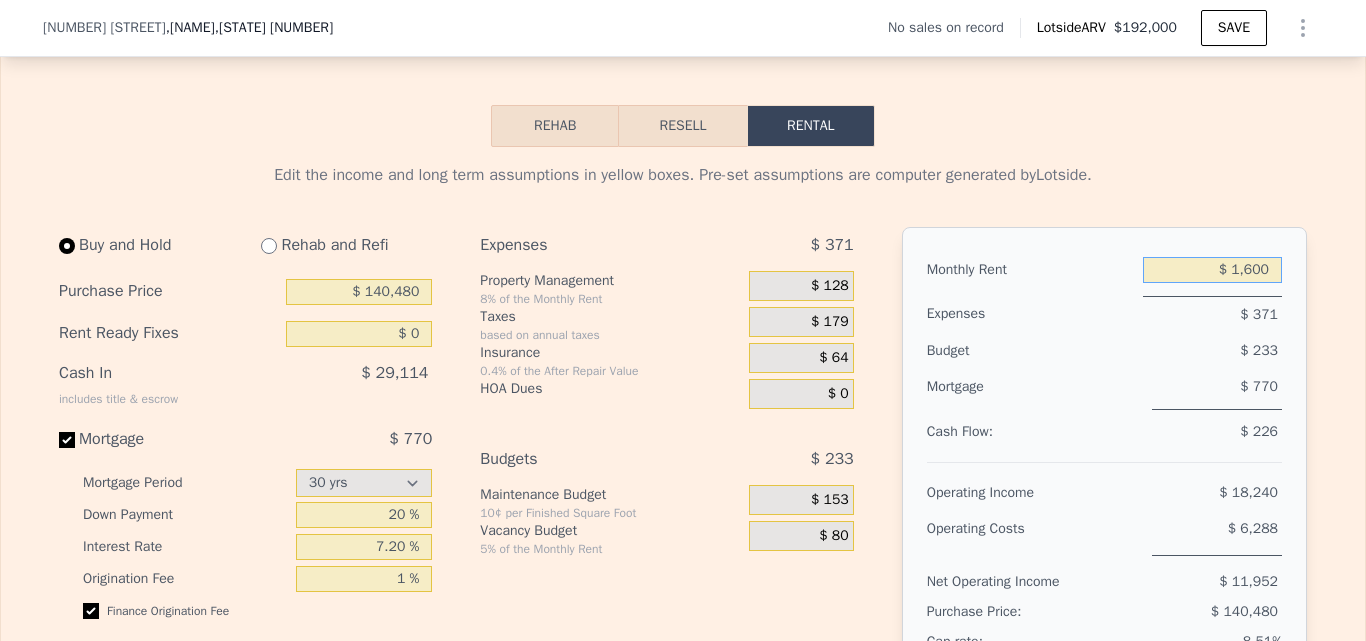 click on "$ 1,600" at bounding box center [1212, 270] 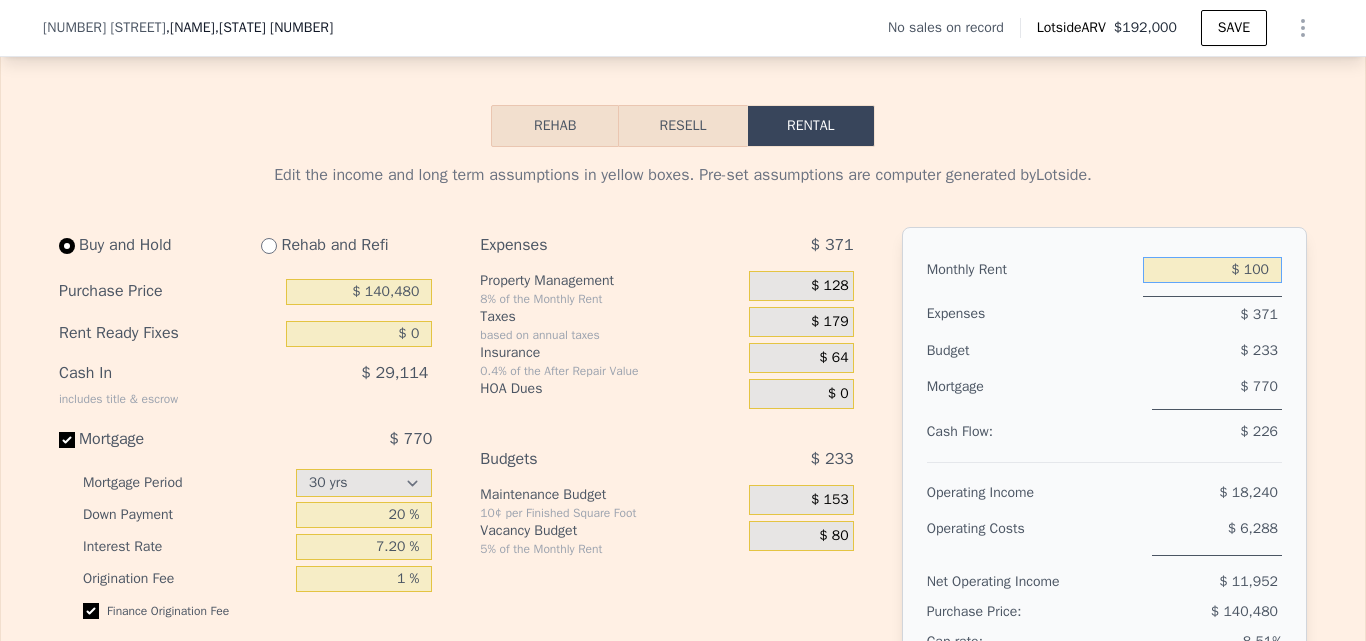 type on "$ 100" 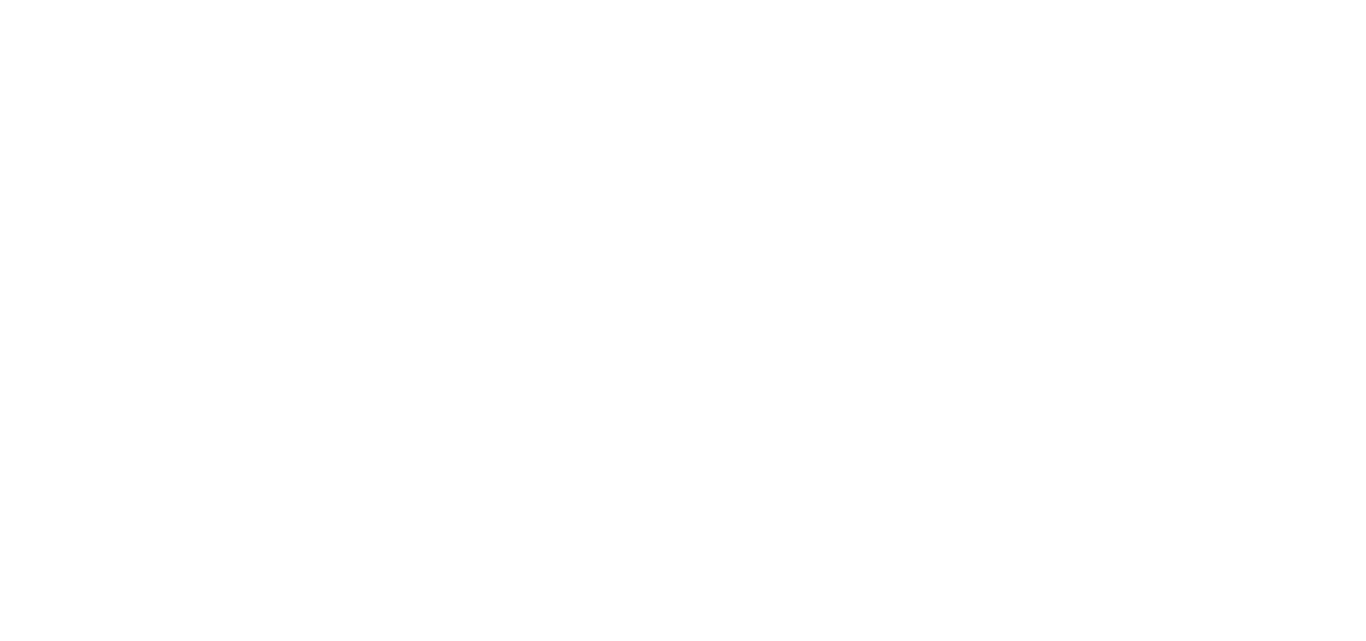 scroll, scrollTop: 0, scrollLeft: 0, axis: both 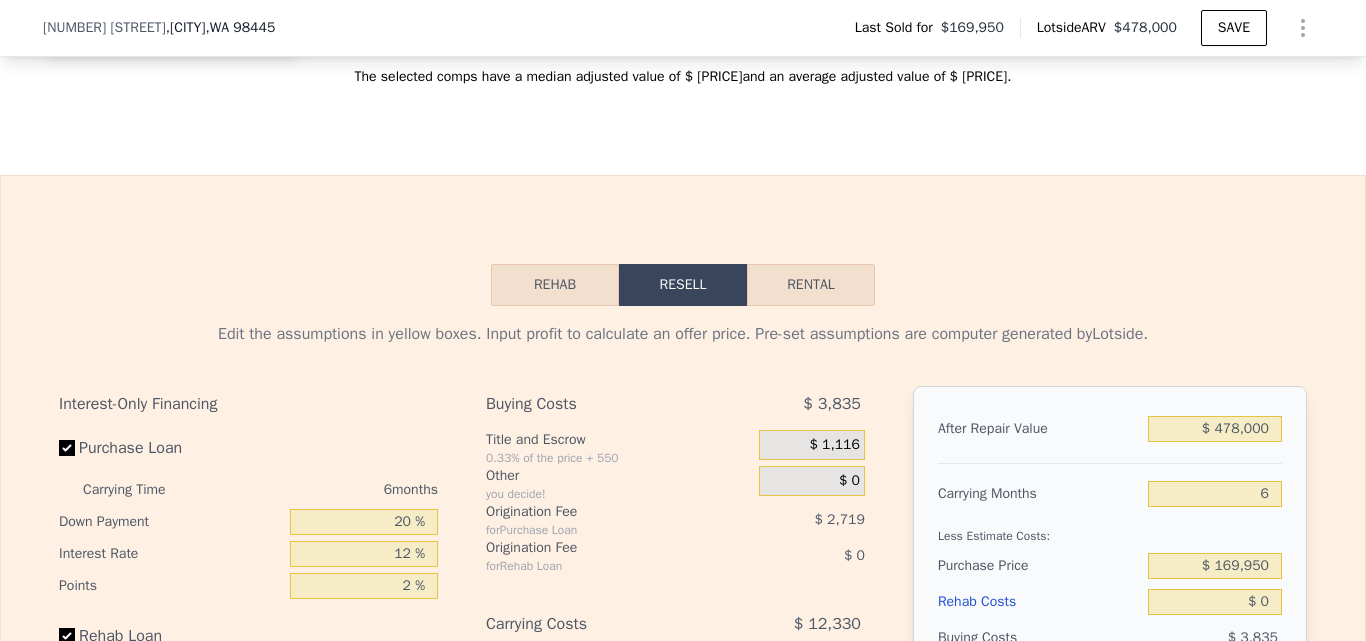 click on "Rental" at bounding box center [811, 285] 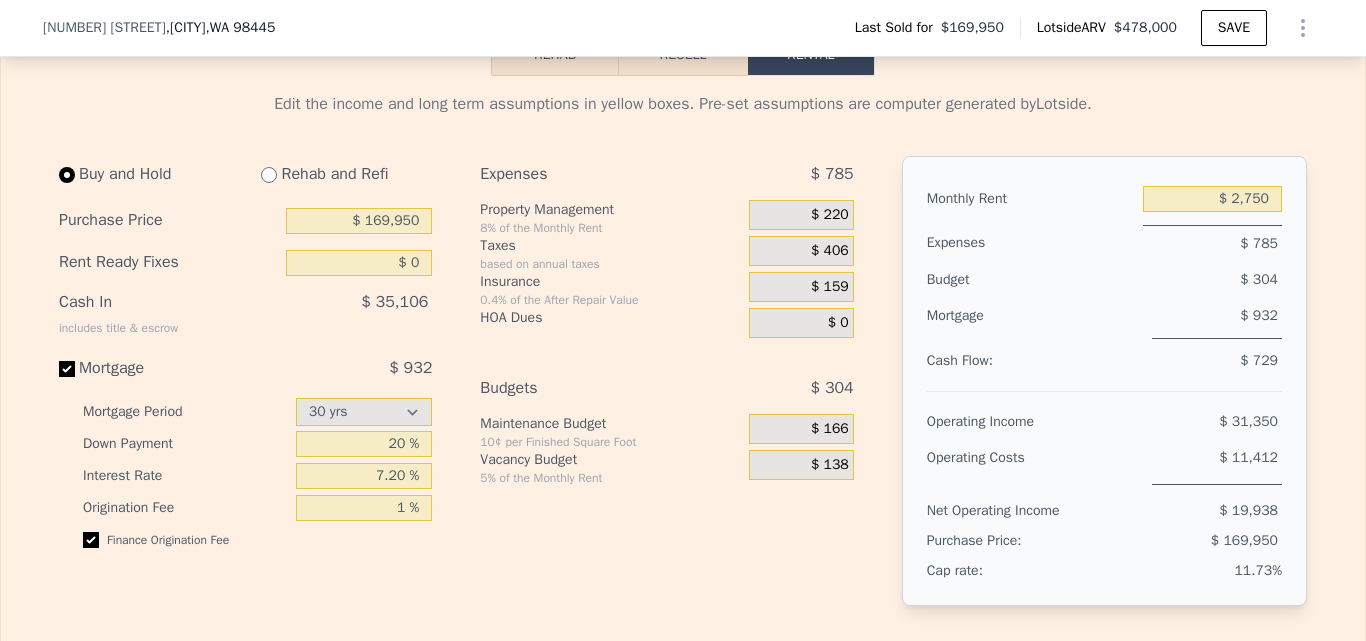 scroll, scrollTop: 2730, scrollLeft: 0, axis: vertical 